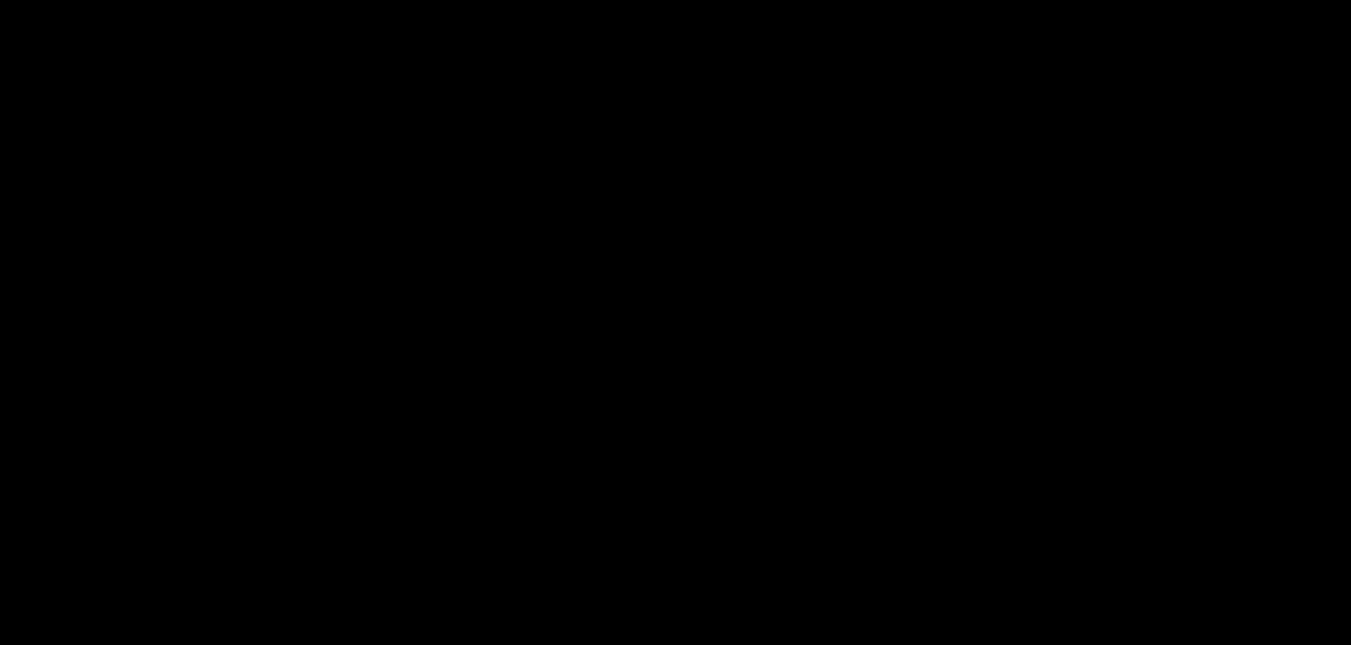 scroll, scrollTop: 0, scrollLeft: 0, axis: both 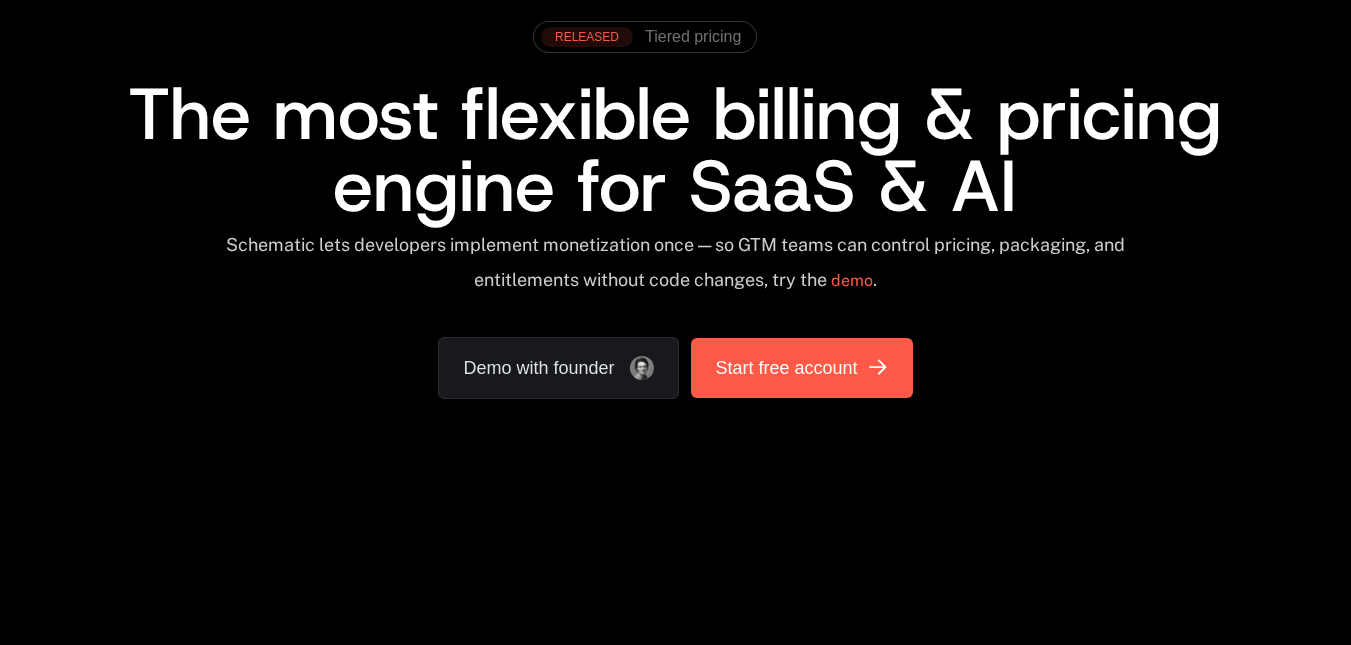 click on "Start free account" at bounding box center [786, 368] 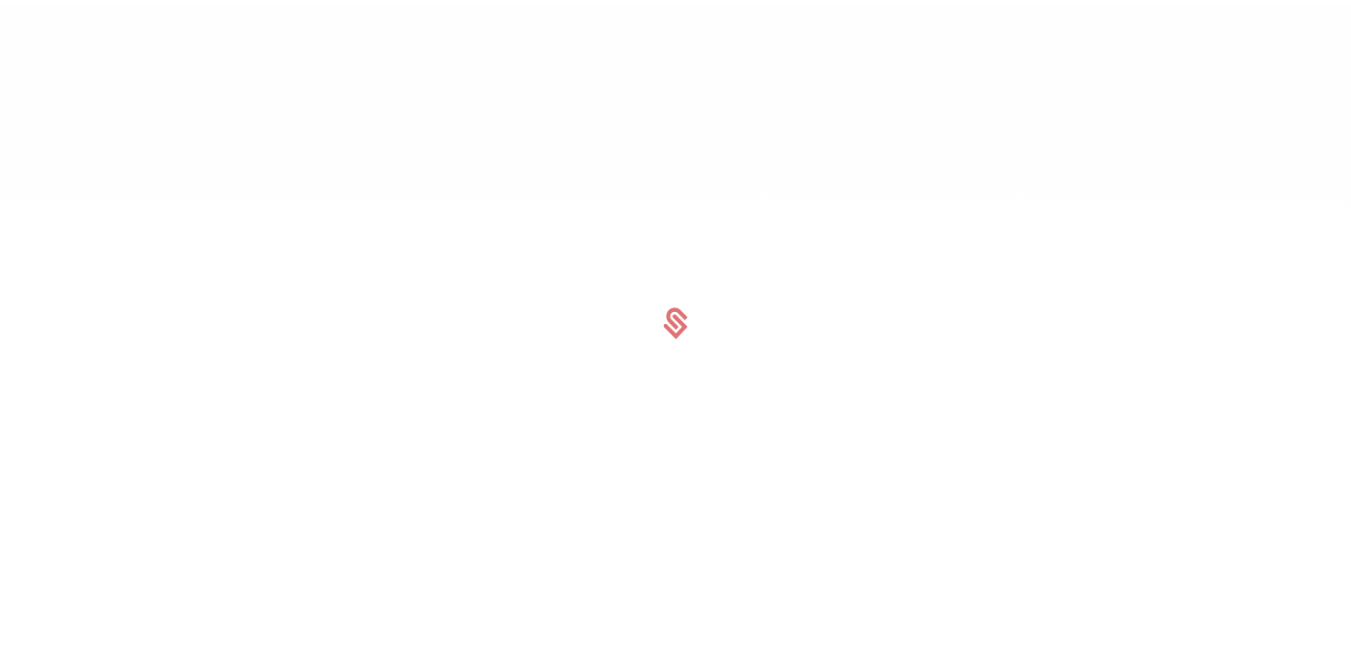 scroll, scrollTop: 0, scrollLeft: 0, axis: both 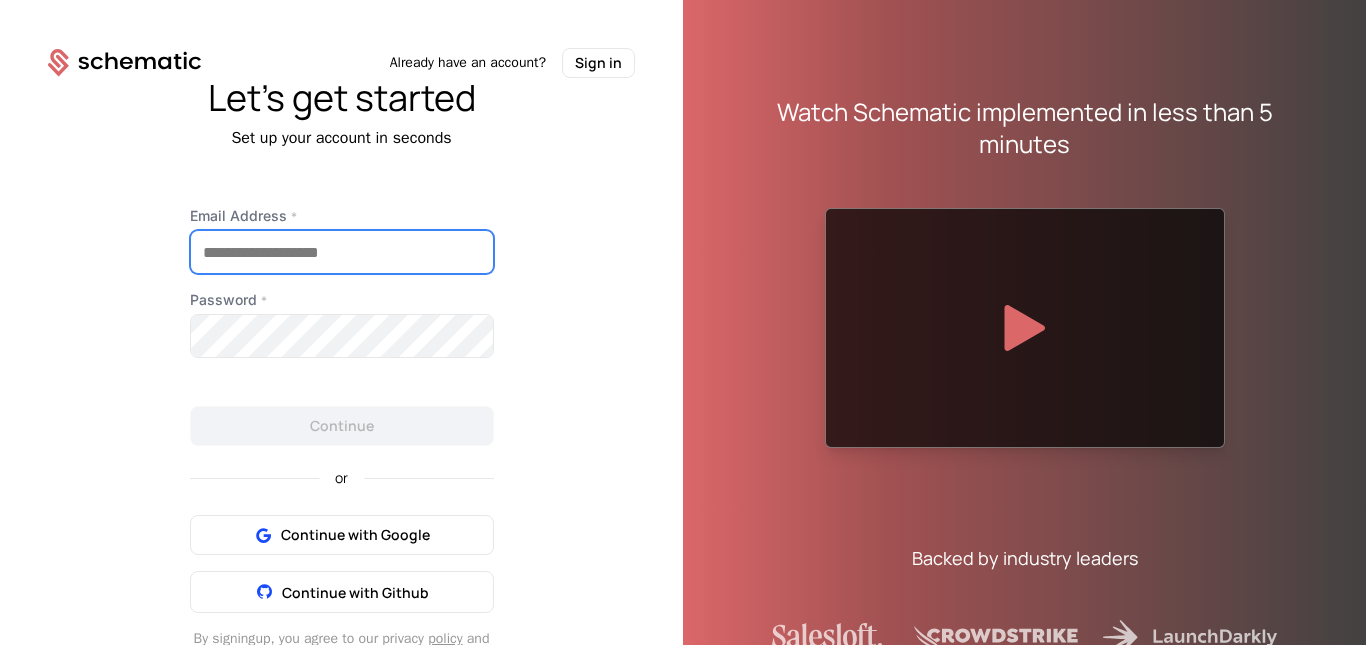 click on "Email Address *" at bounding box center [342, 252] 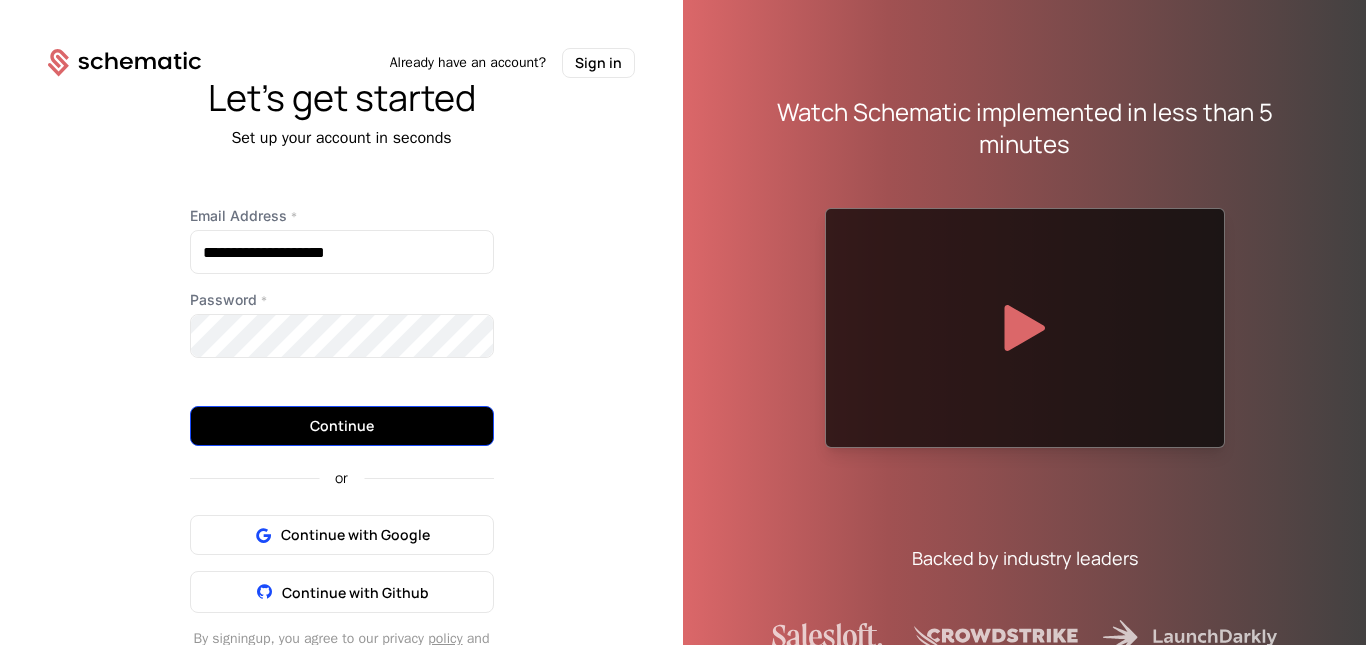 click on "Continue" at bounding box center (342, 426) 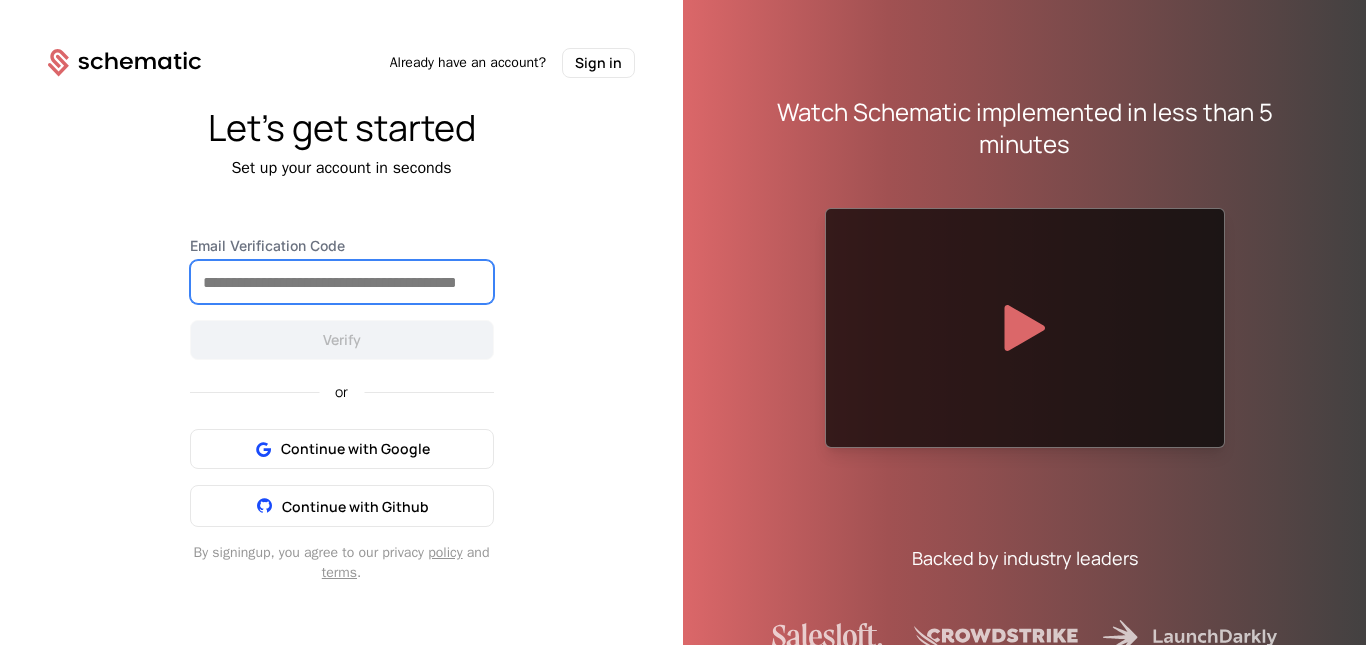 click on "Email Verification Code" at bounding box center (342, 282) 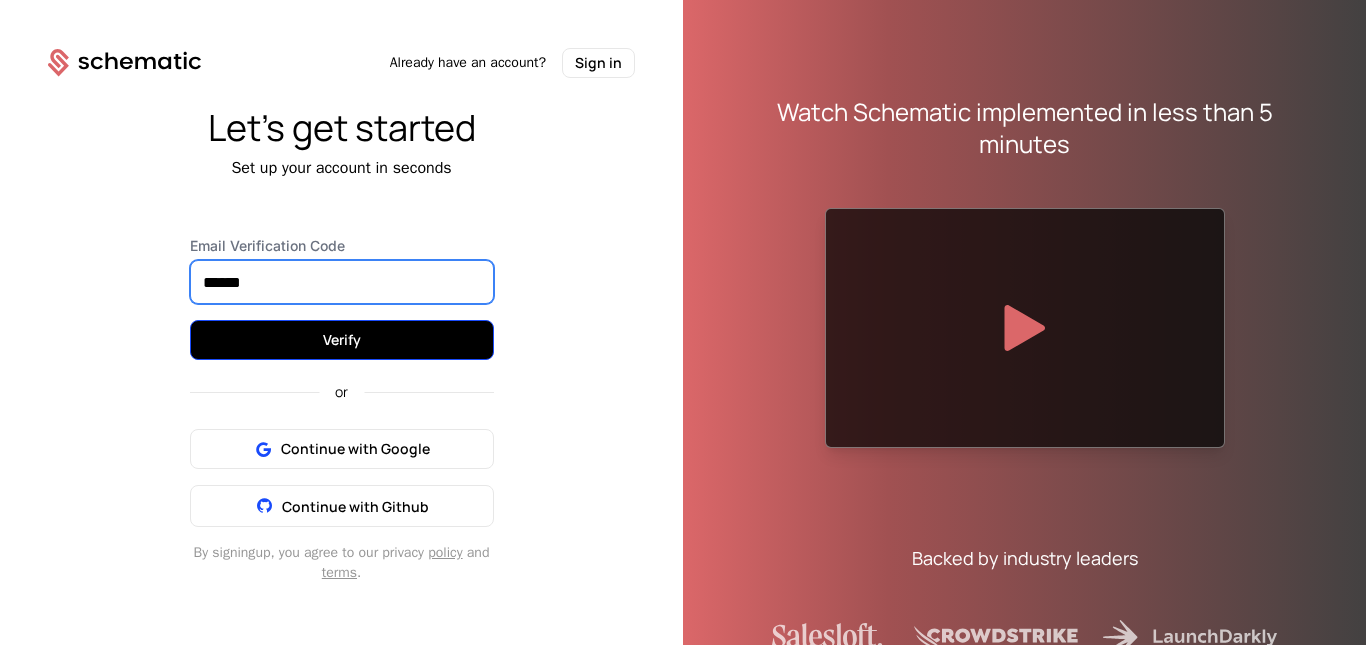 type on "******" 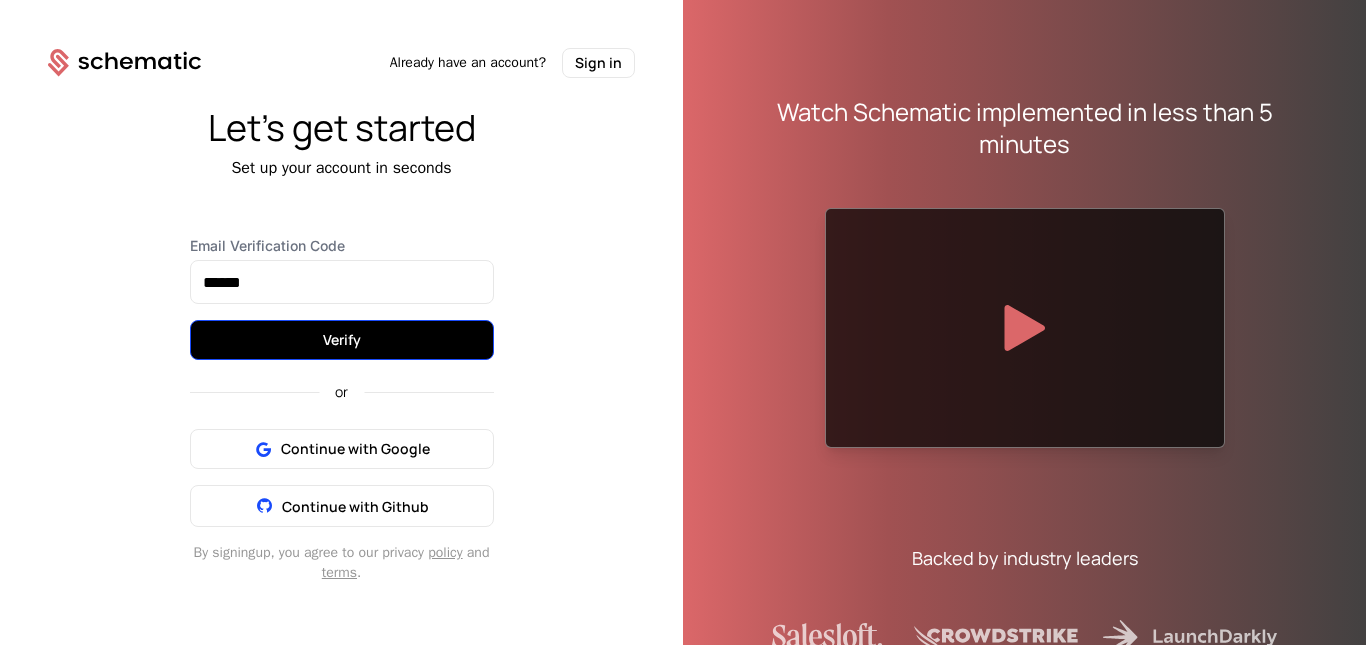 click on "Verify" at bounding box center (342, 340) 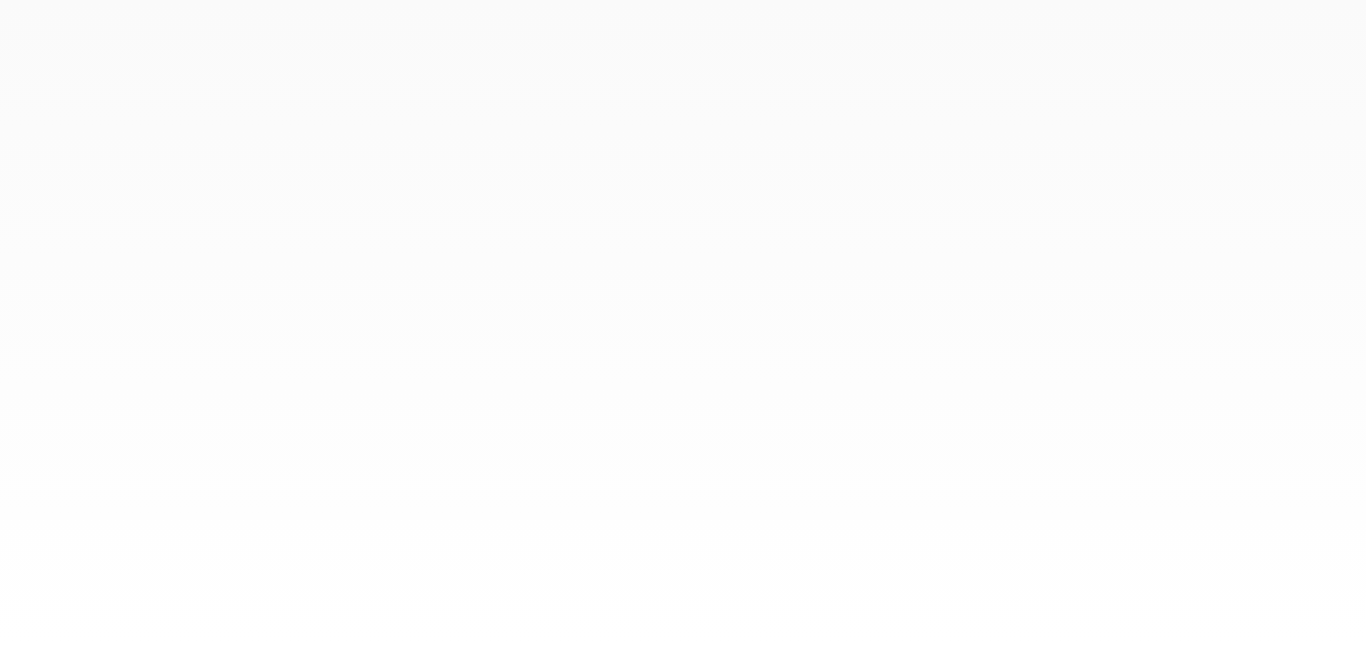 scroll, scrollTop: 0, scrollLeft: 0, axis: both 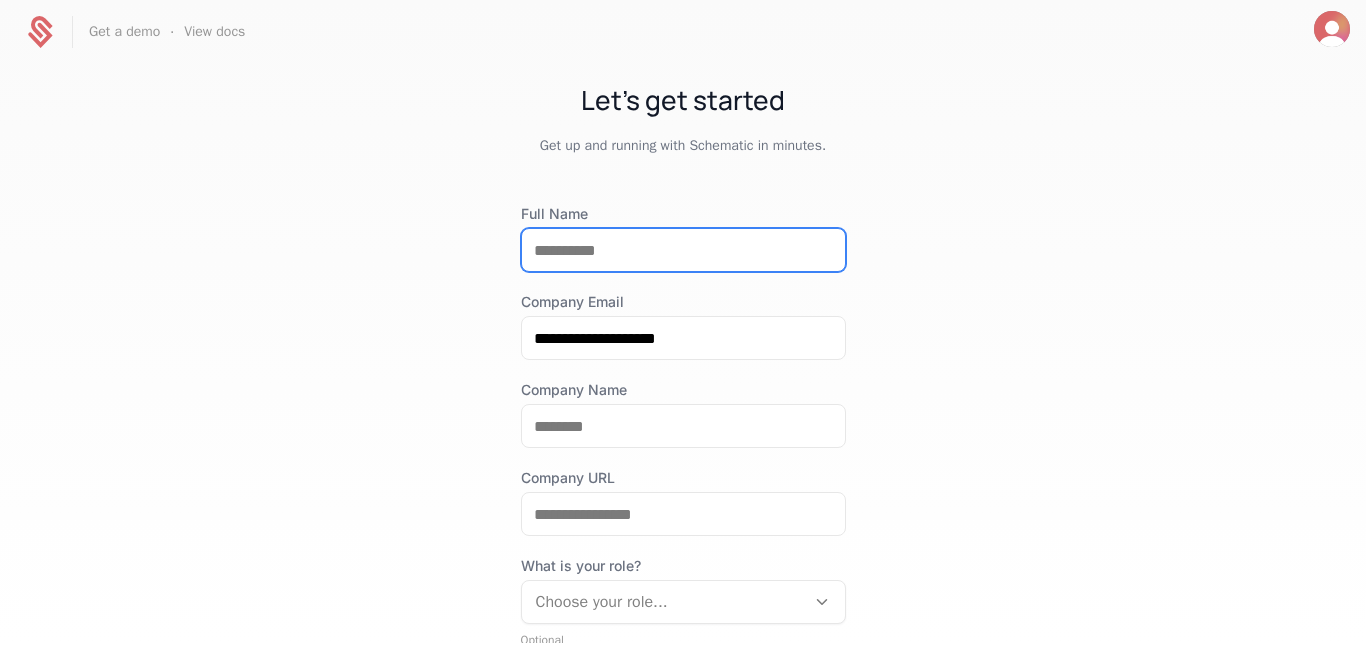 click on "Full Name" at bounding box center [683, 250] 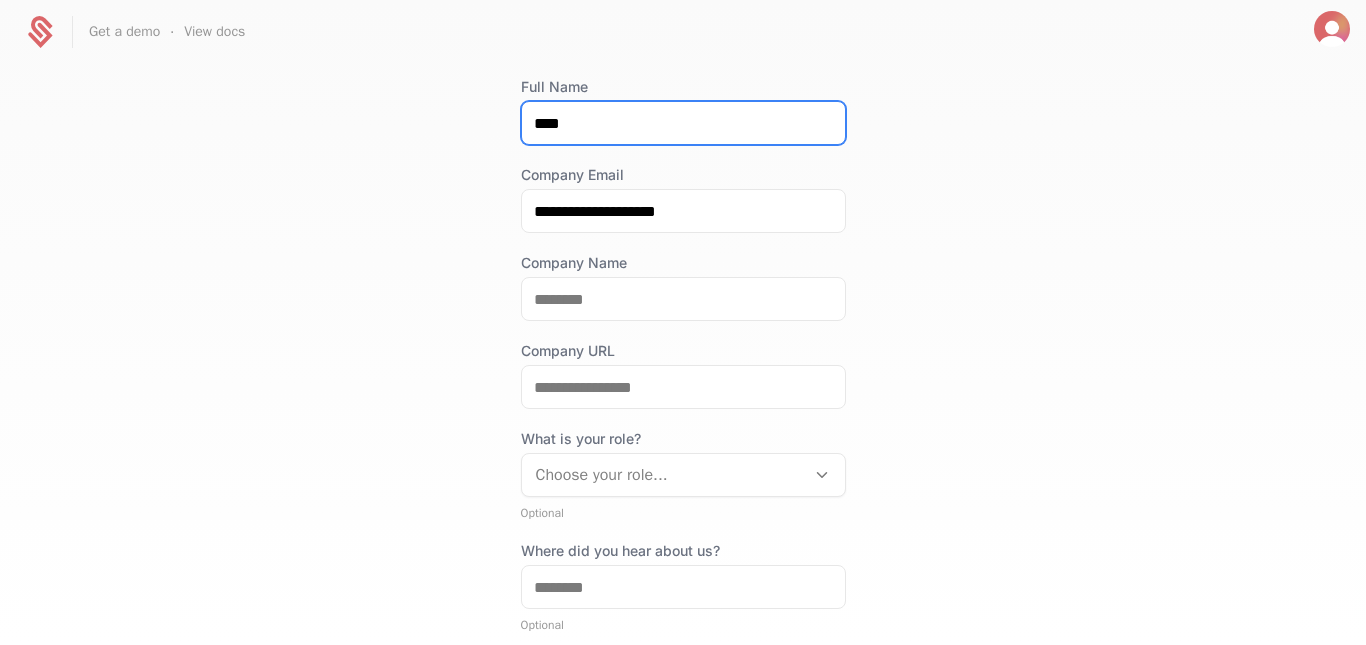 scroll, scrollTop: 131, scrollLeft: 0, axis: vertical 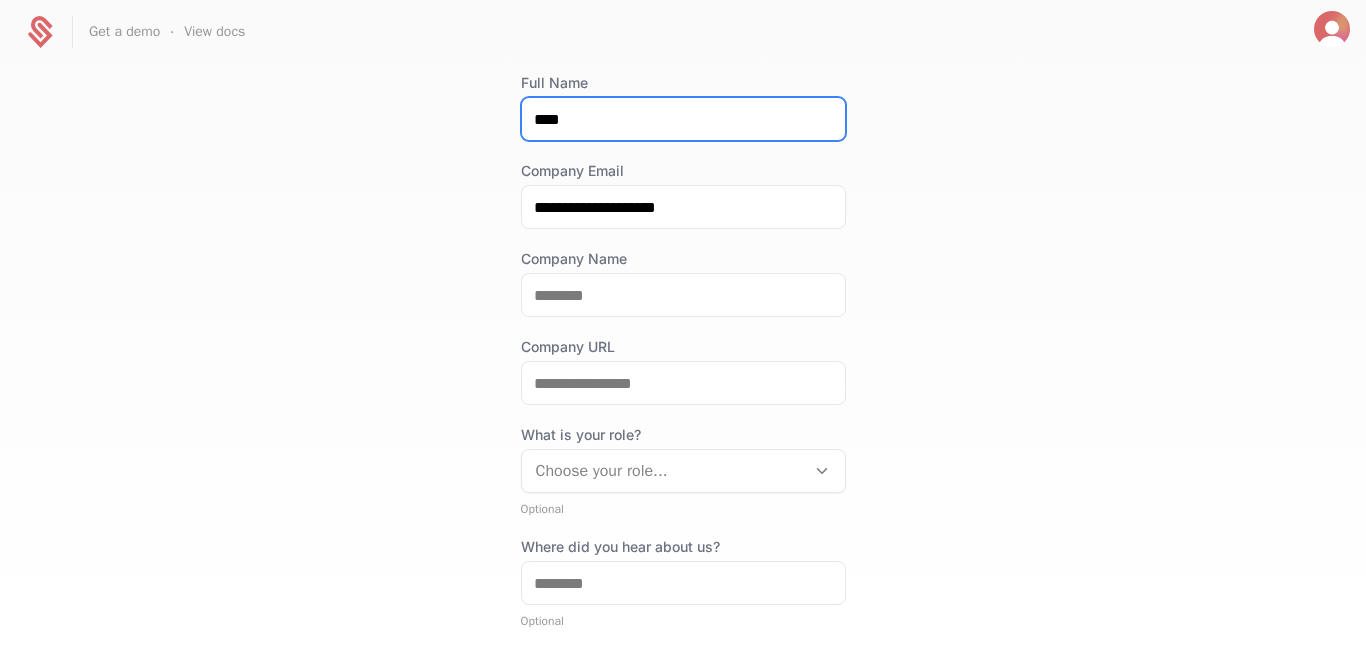 type on "****" 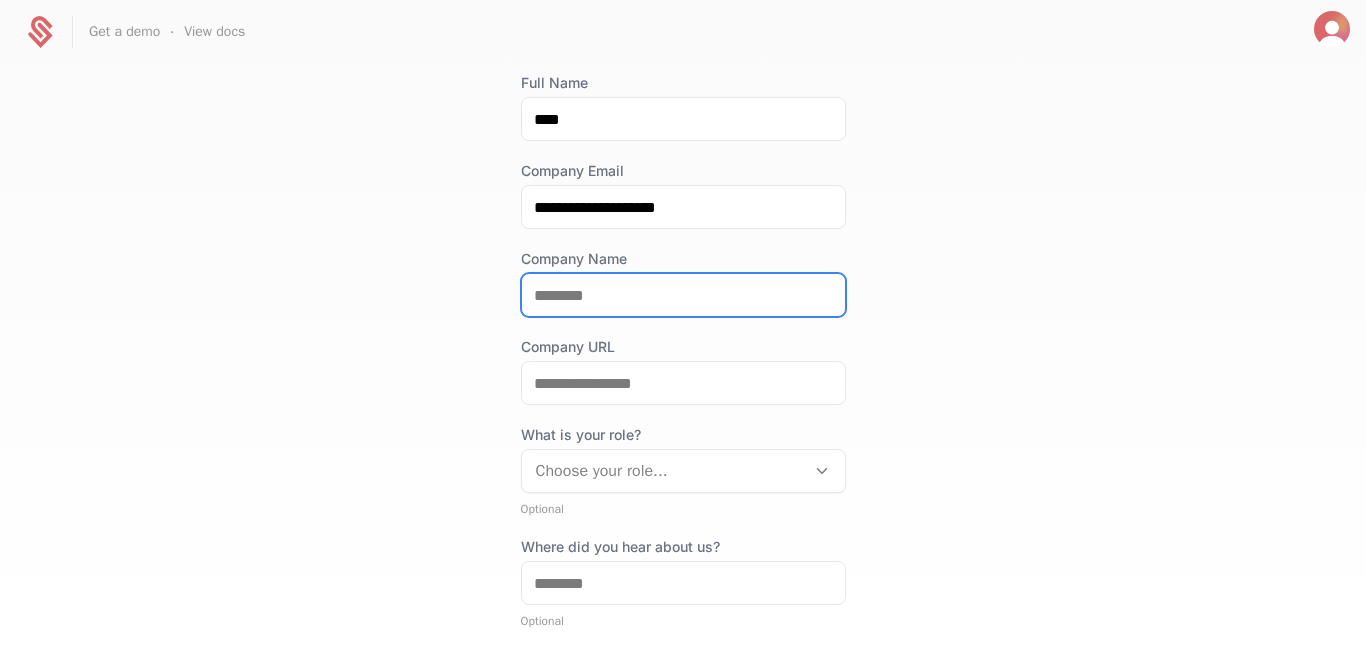 click on "Company Name" at bounding box center [683, 295] 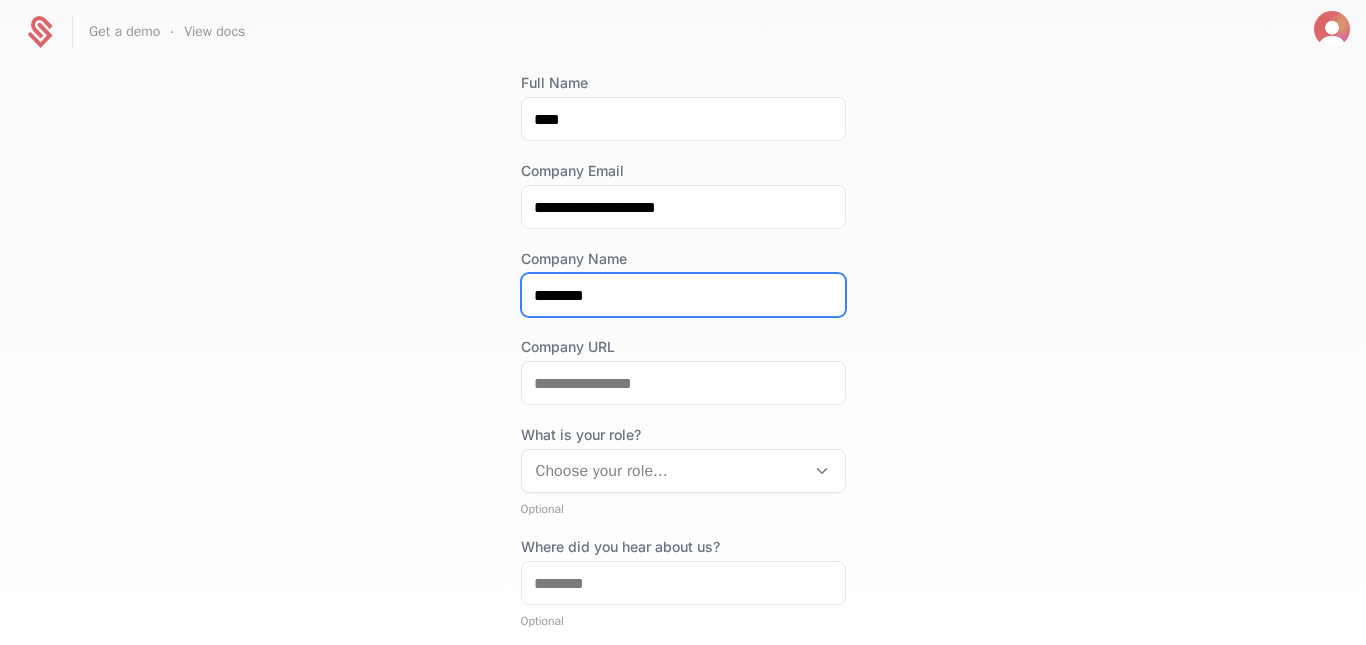 type on "********" 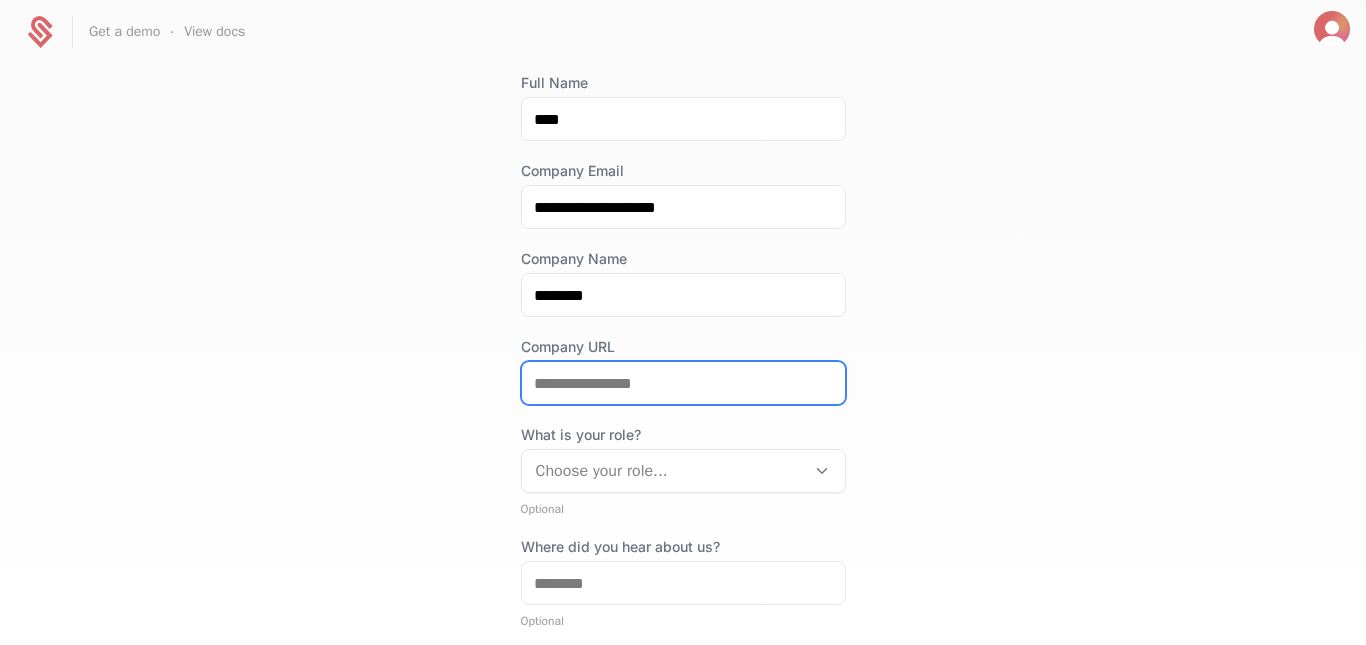click on "Company URL" at bounding box center (683, 383) 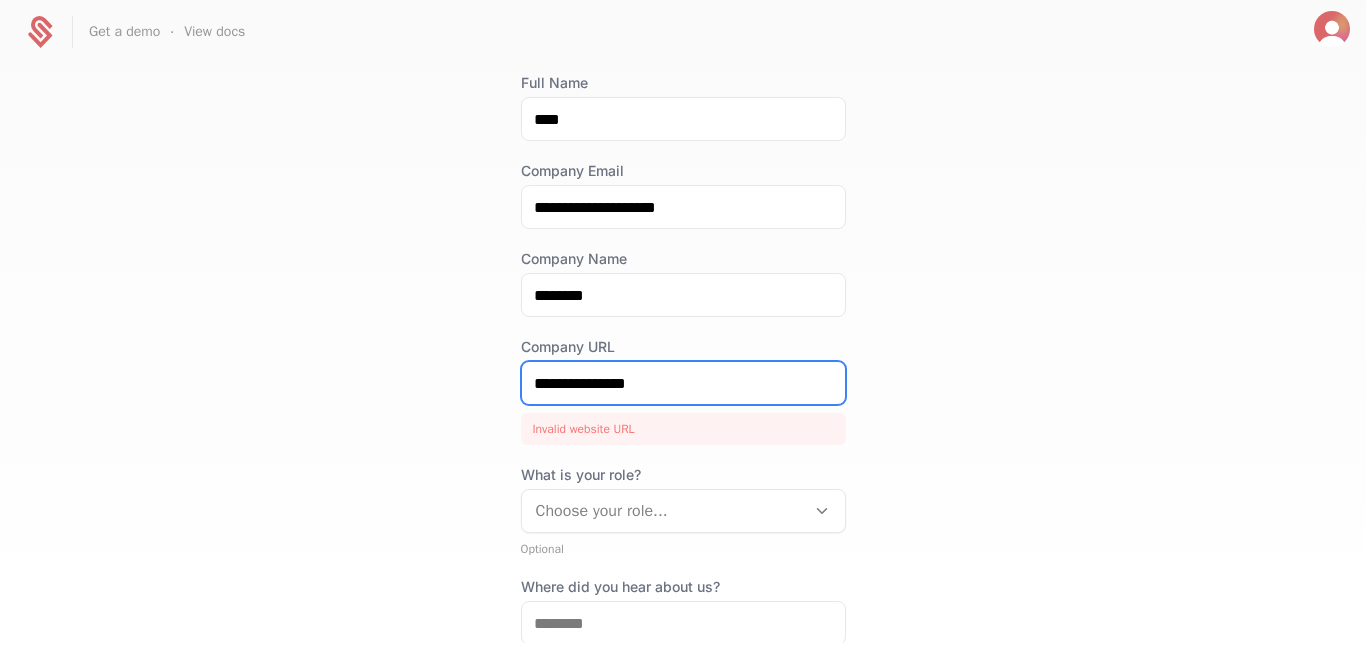 drag, startPoint x: 664, startPoint y: 387, endPoint x: 459, endPoint y: 372, distance: 205.54805 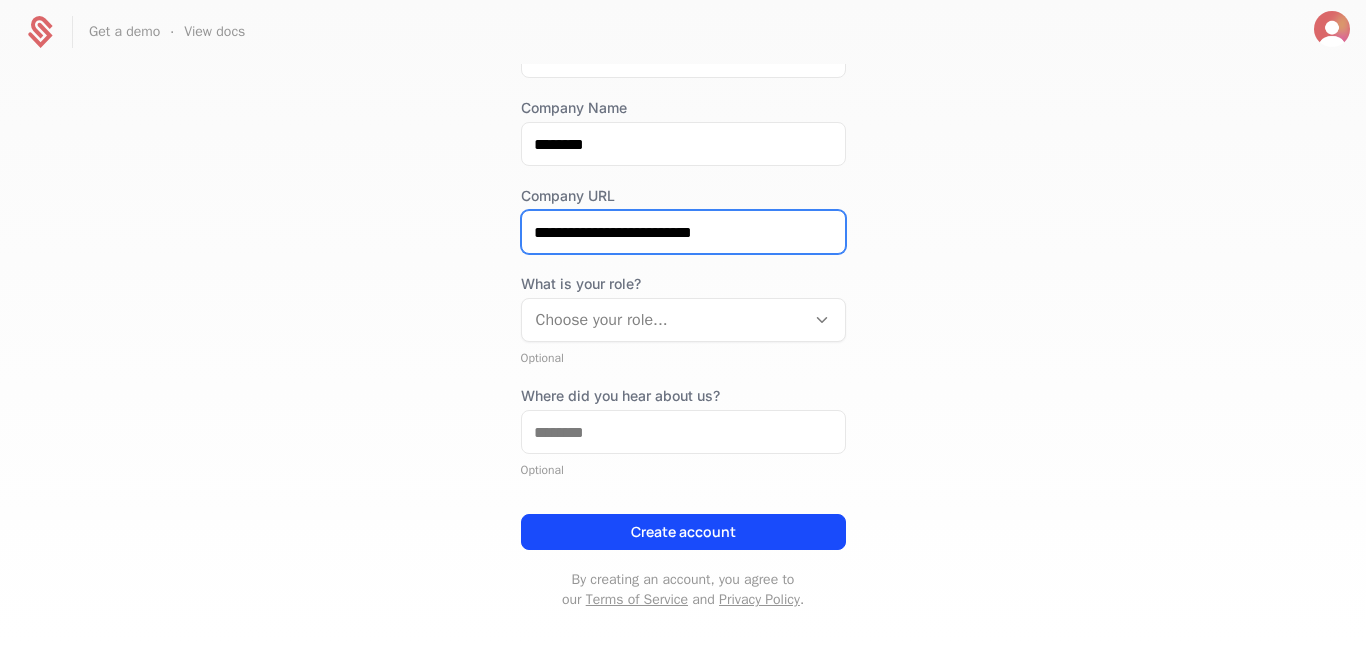 scroll, scrollTop: 283, scrollLeft: 0, axis: vertical 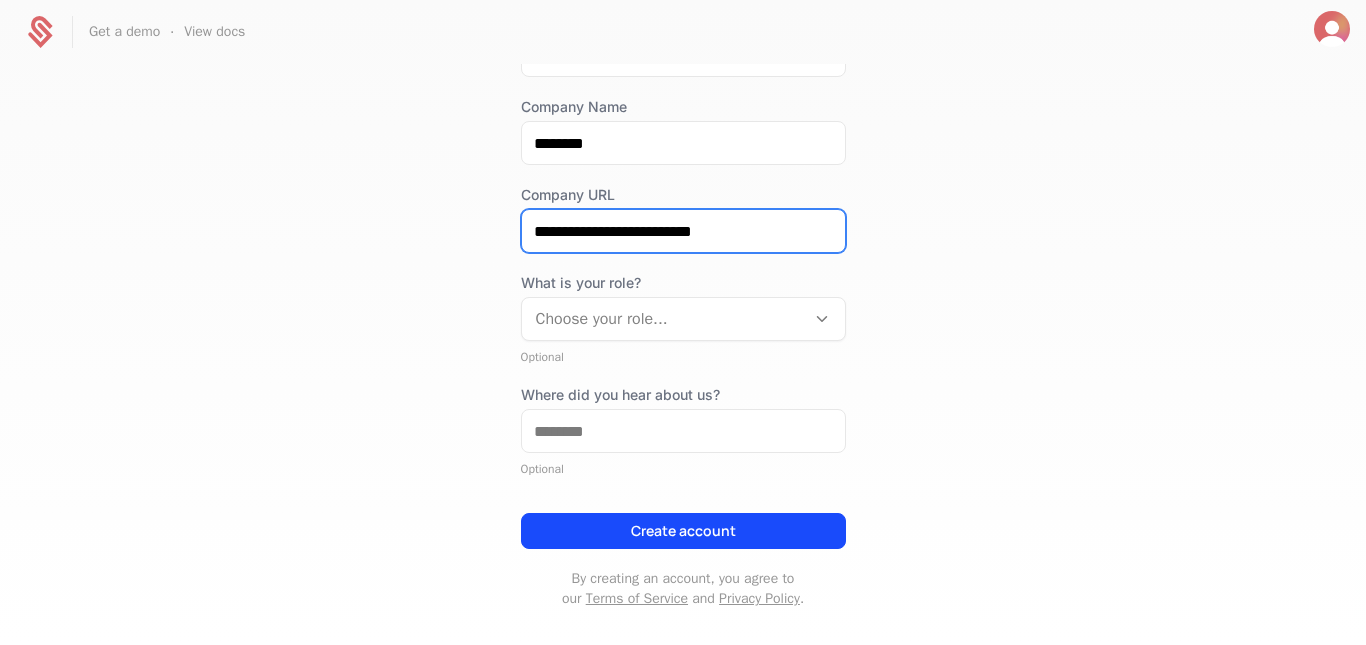 type on "**********" 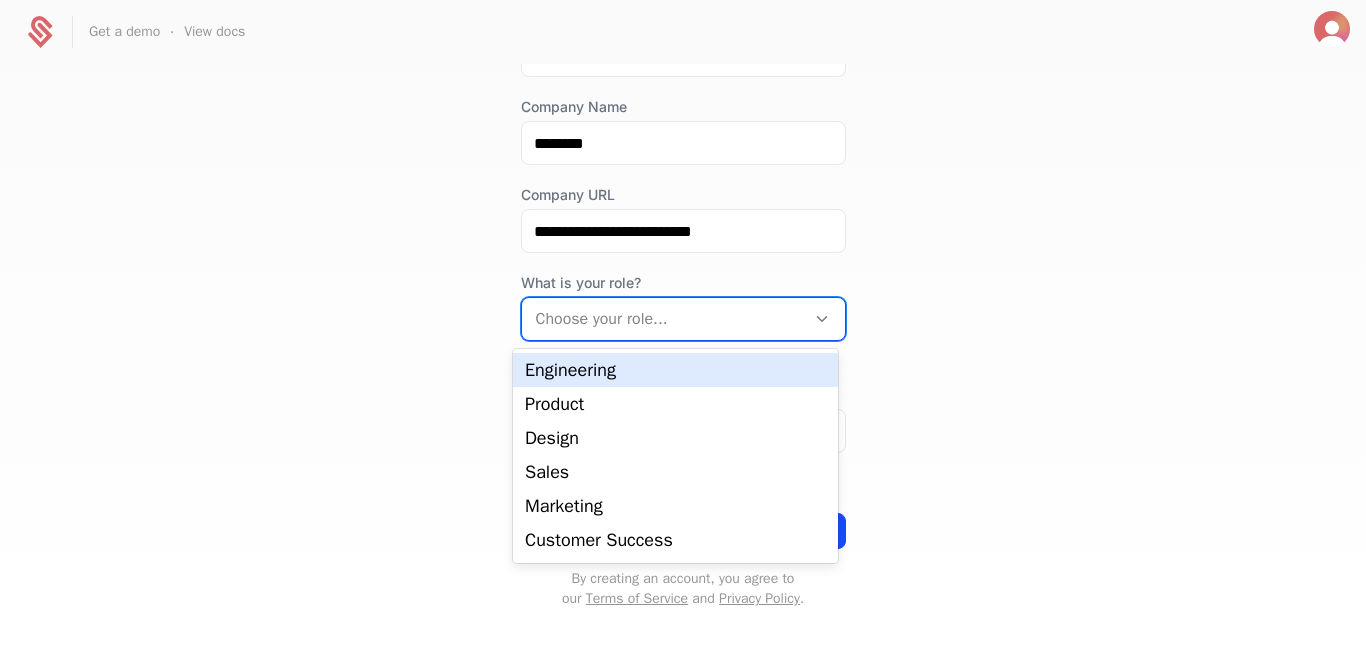 click on "Choose your role..." at bounding box center [663, 319] 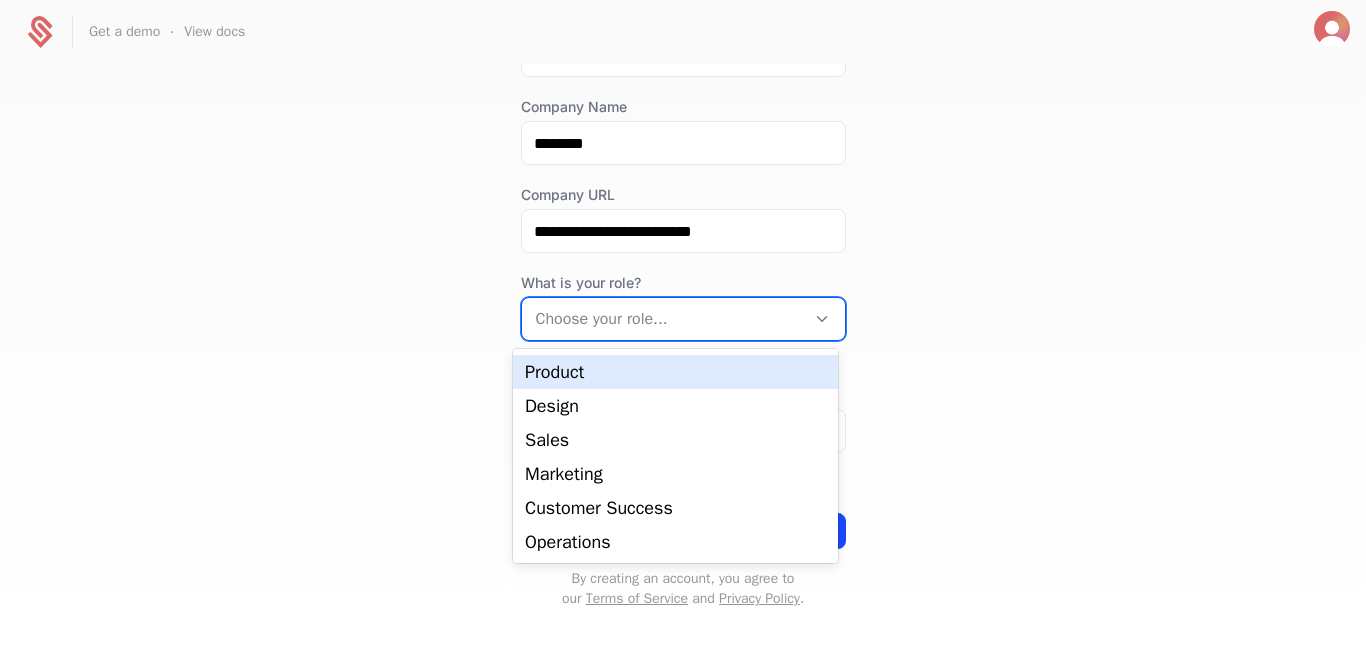 scroll, scrollTop: 0, scrollLeft: 0, axis: both 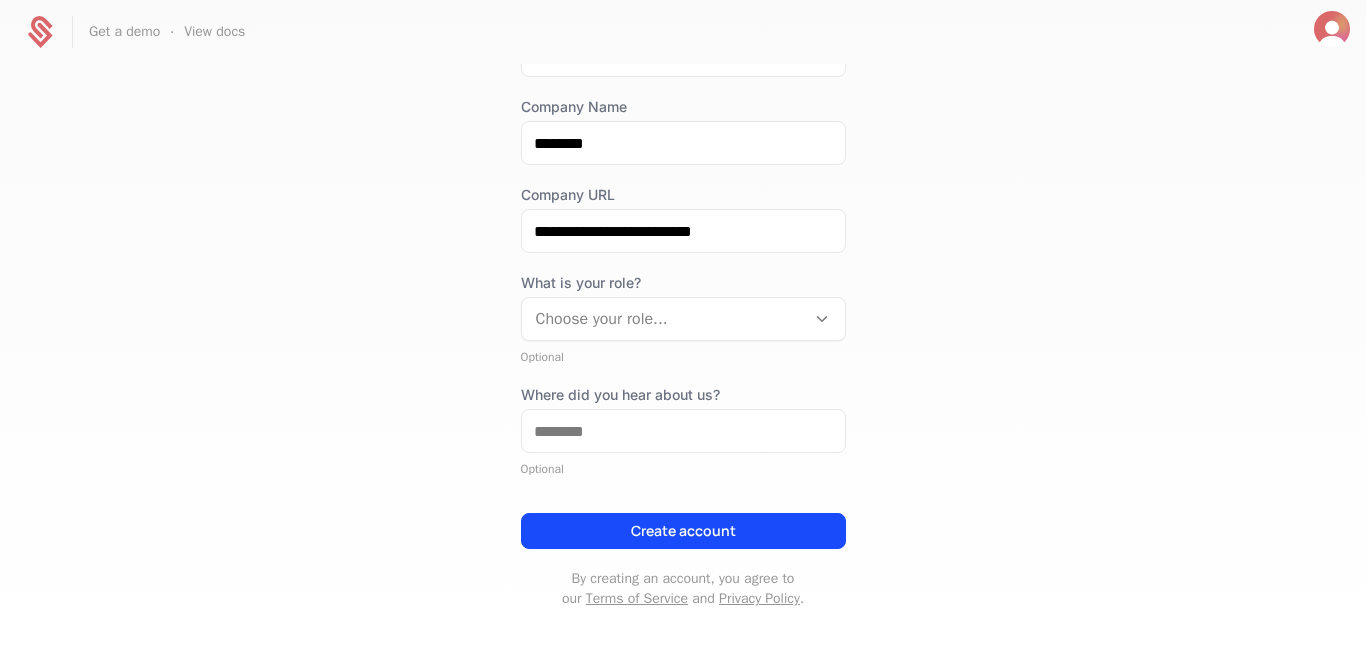 click on "What is your role? Choose your role... Optional" at bounding box center [683, 319] 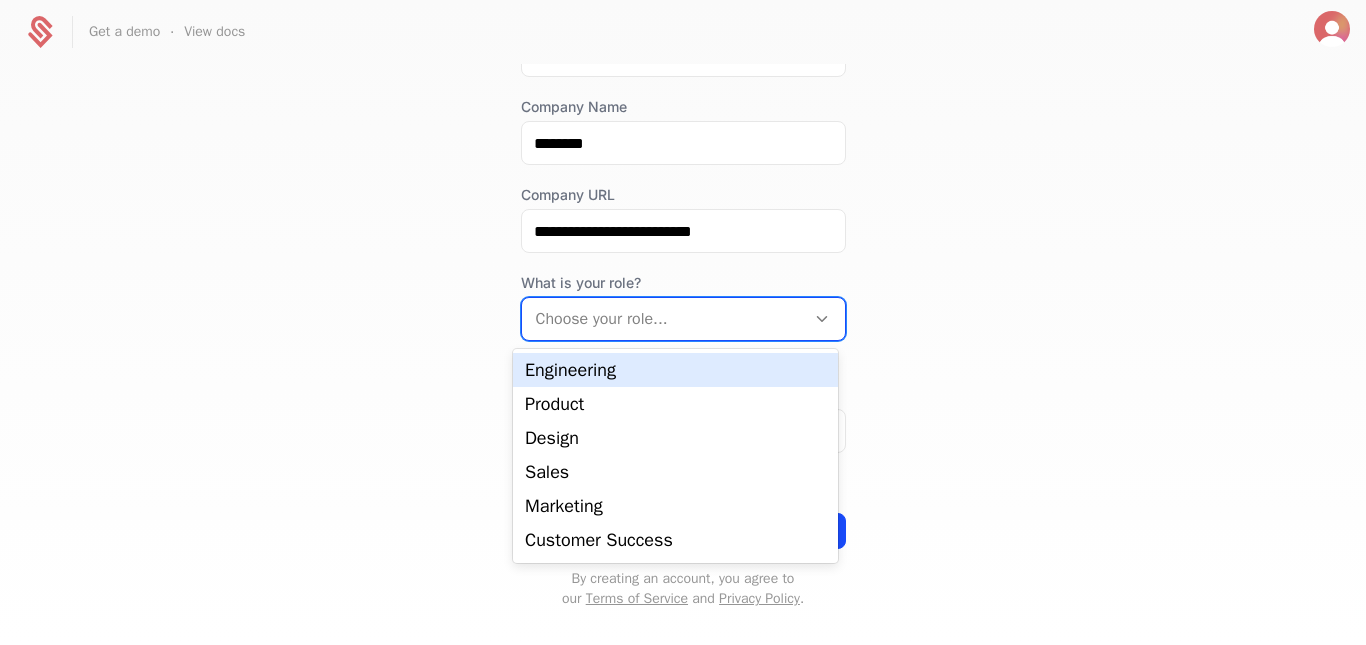 click on "Engineering" at bounding box center (675, 370) 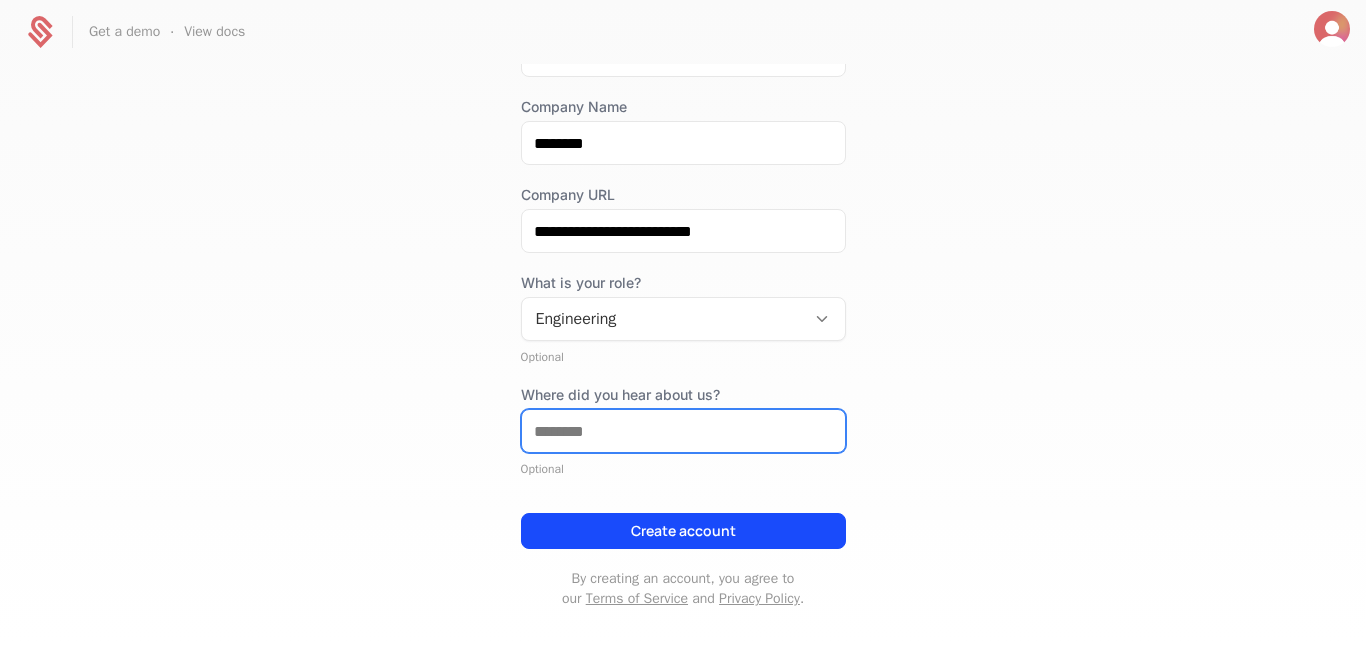 click on "Where did you hear about us?" at bounding box center (683, 431) 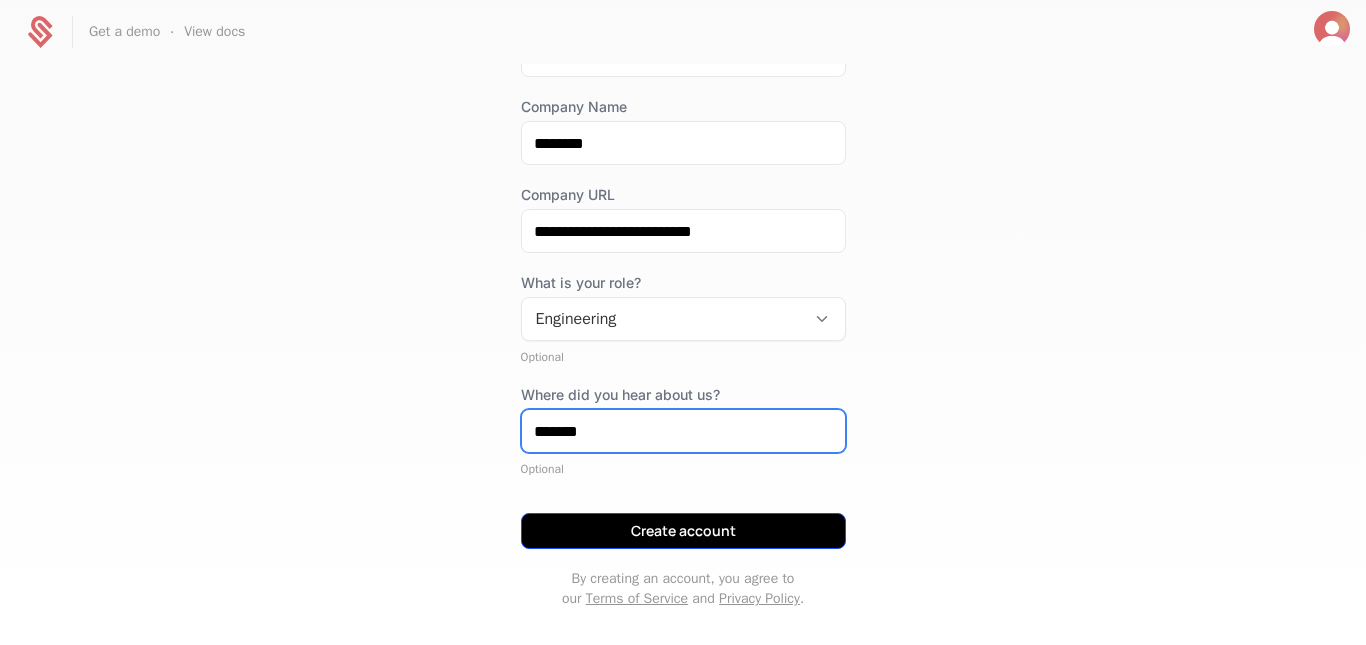 type on "*******" 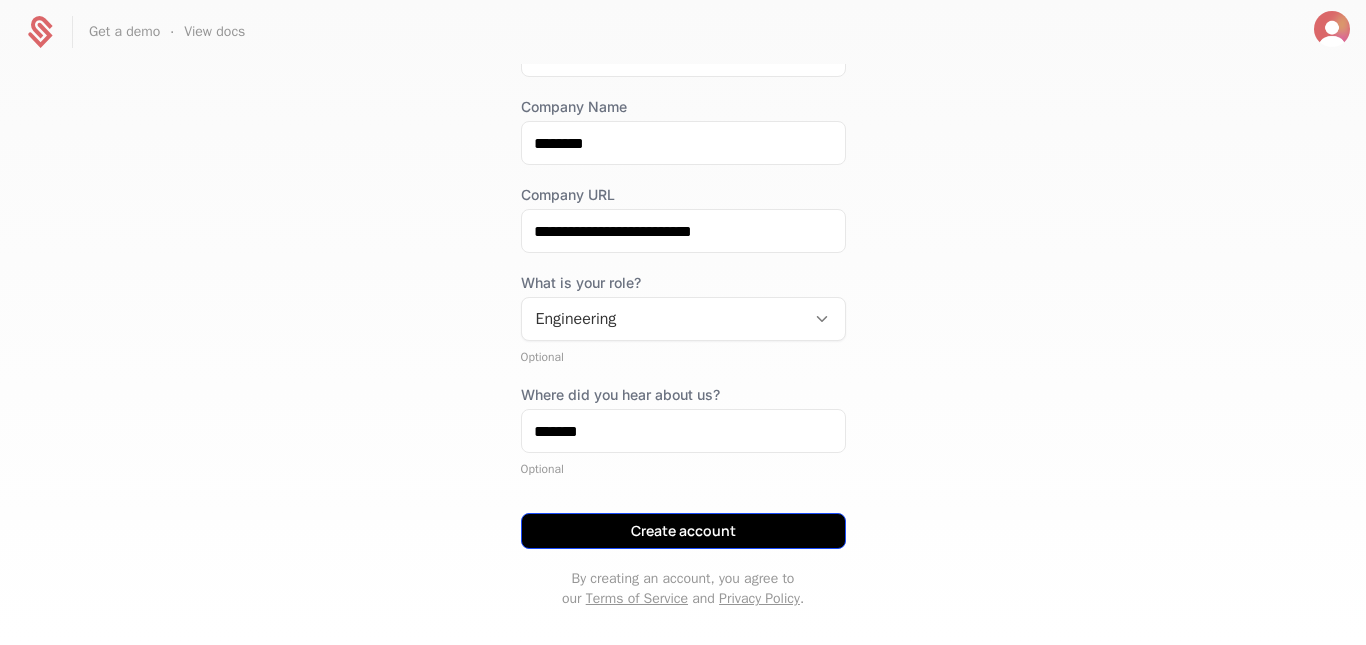 click on "Create account" at bounding box center [683, 531] 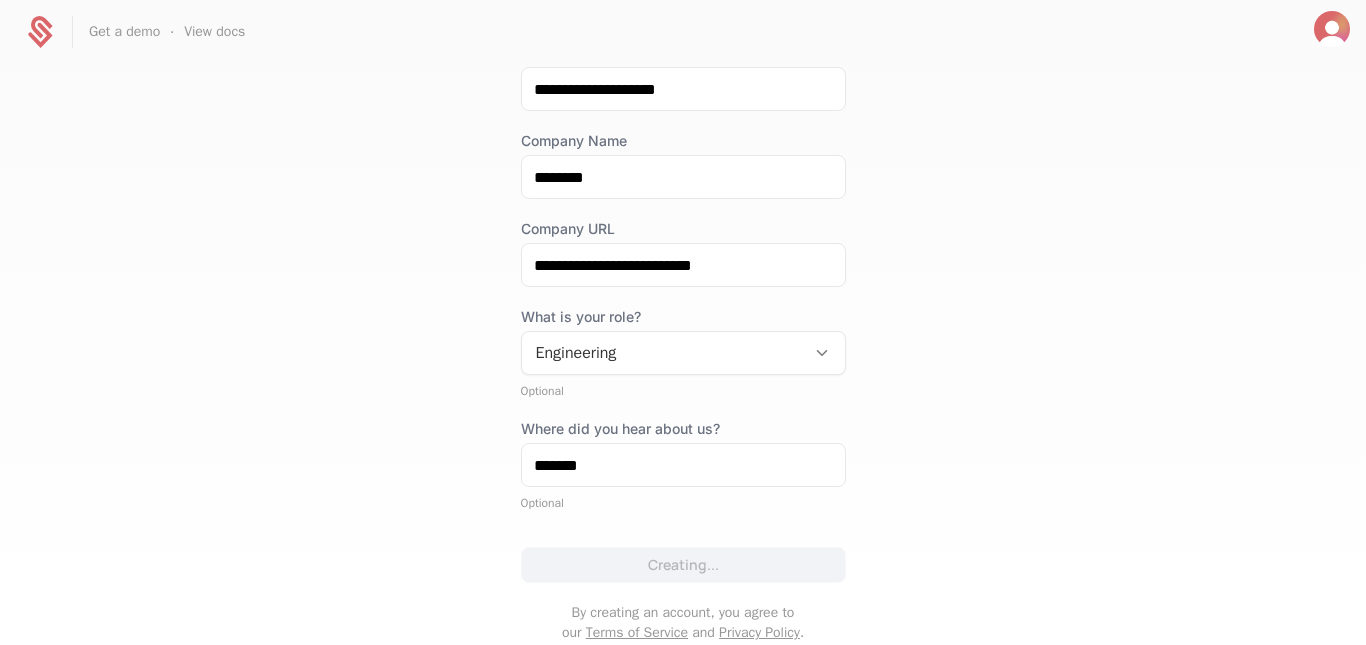 scroll, scrollTop: 305, scrollLeft: 0, axis: vertical 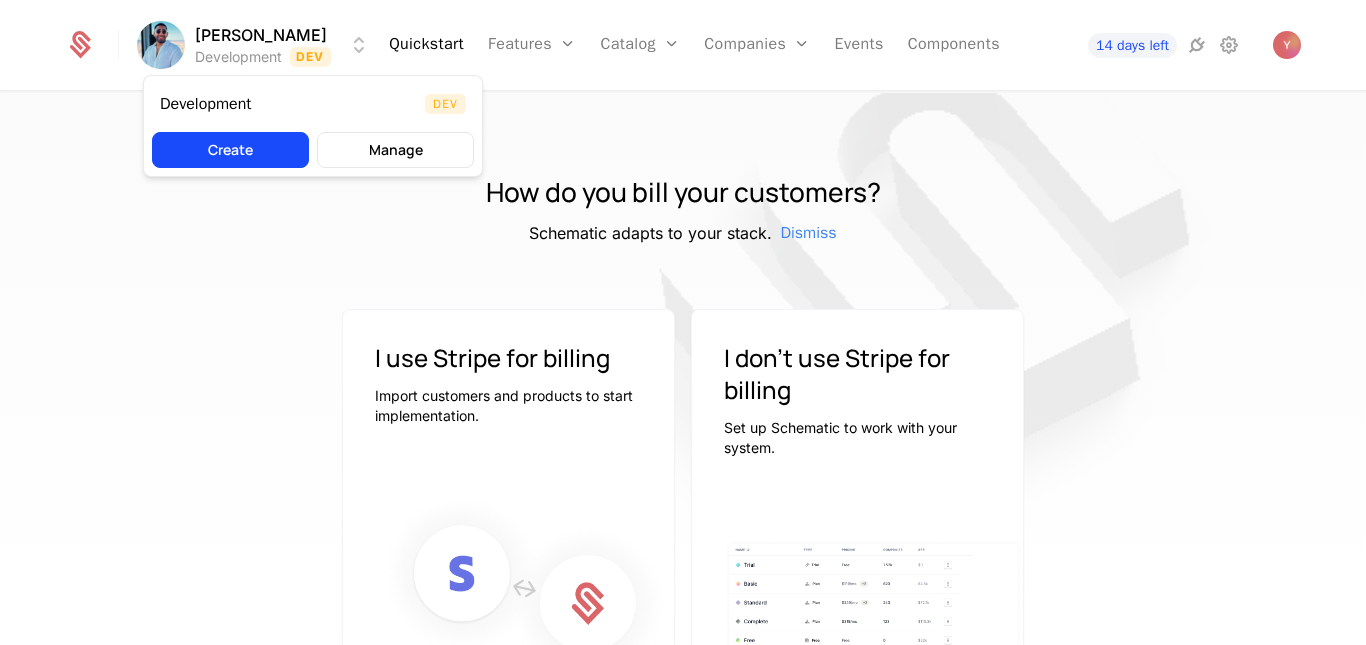 click on "yash dev Development Dev Quickstart Features Features Flags Catalog Plans Add Ons Configuration Companies Companies Users Events Components 14 days left How do you bill your customers? Schematic adapts to your stack. Dismiss I use Stripe for billing Import customers and products to start implementation. Connect Stripe I don't use Stripe for billing Set up Schematic to work with your system. I don't use Stripe
Best Viewed on Desktop You're currently viewing this on a  mobile device . For the best experience,   we recommend using a desktop or larger screens , as the application isn't fully optimized for smaller resolutions just yet. Got it  Development Dev Create Manage" at bounding box center (683, 322) 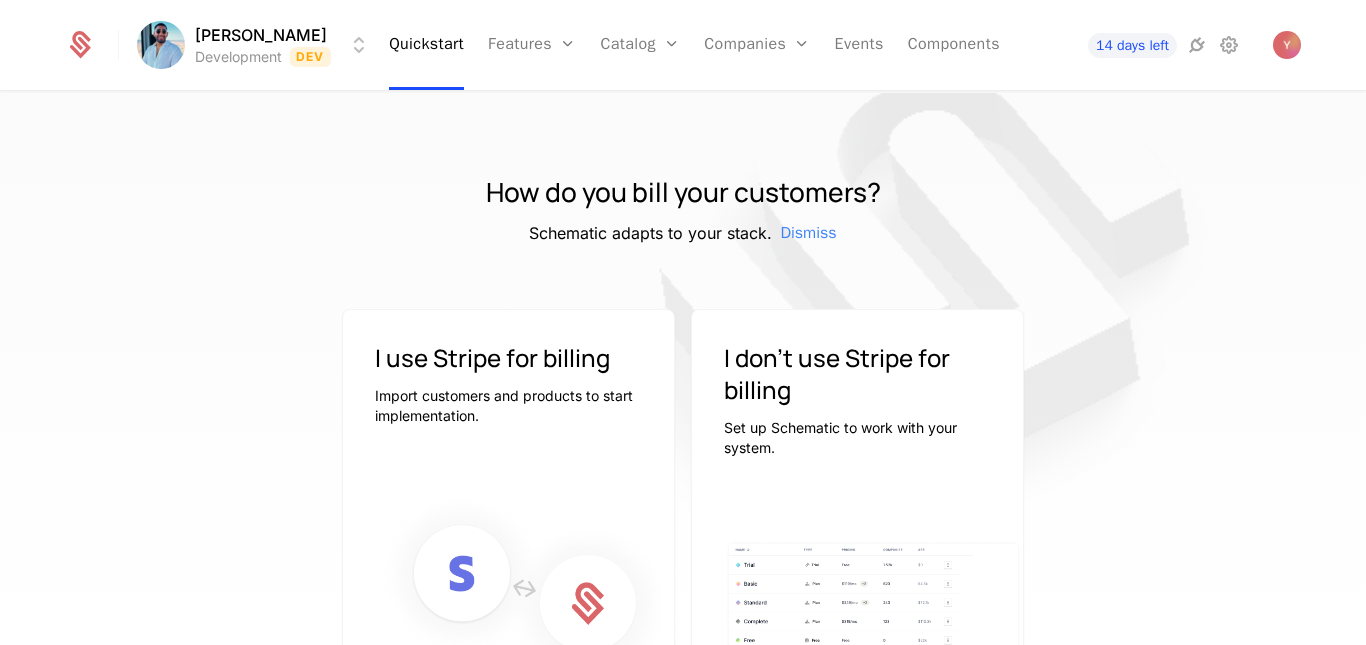 click on "yash dev Development Dev Quickstart Features Features Flags Catalog Plans Add Ons Configuration Companies Companies Users Events Components 14 days left How do you bill your customers? Schematic adapts to your stack. Dismiss I use Stripe for billing Import customers and products to start implementation. Connect Stripe I don't use Stripe for billing Set up Schematic to work with your system. I don't use Stripe
Best Viewed on Desktop You're currently viewing this on a  mobile device . For the best experience,   we recommend using a desktop or larger screens , as the application isn't fully optimized for smaller resolutions just yet. Got it" at bounding box center (683, 322) 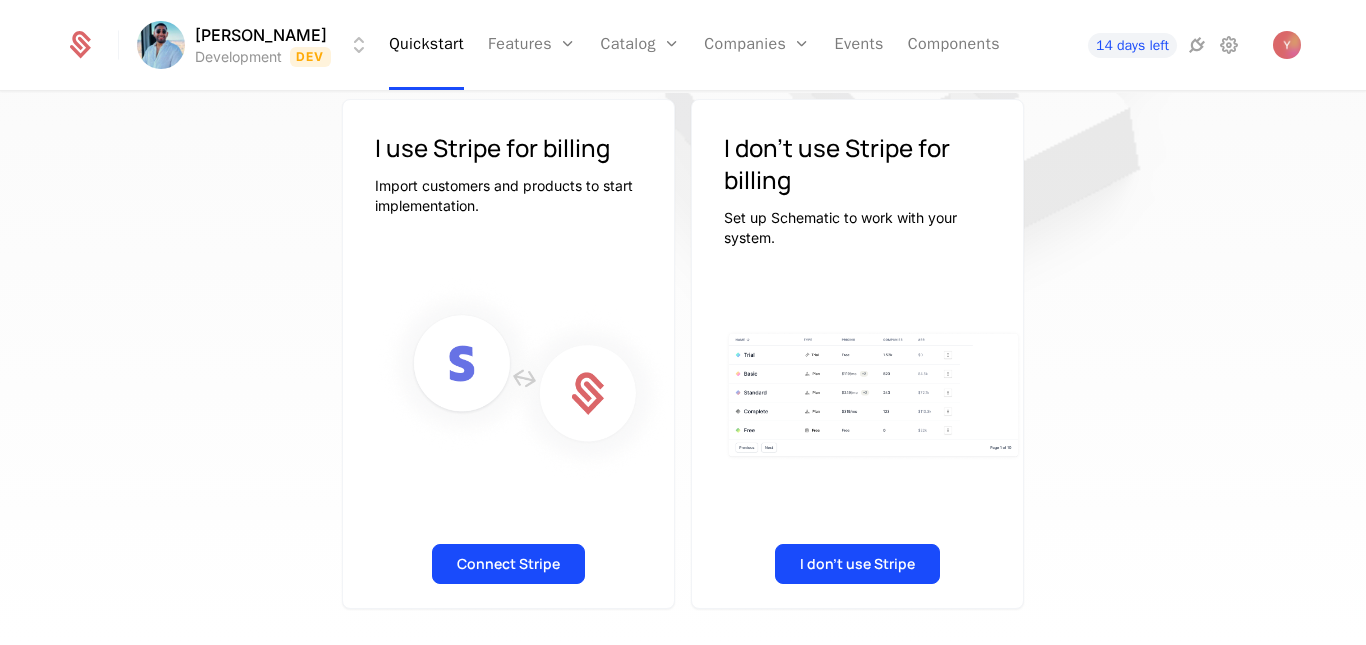 scroll, scrollTop: 225, scrollLeft: 0, axis: vertical 